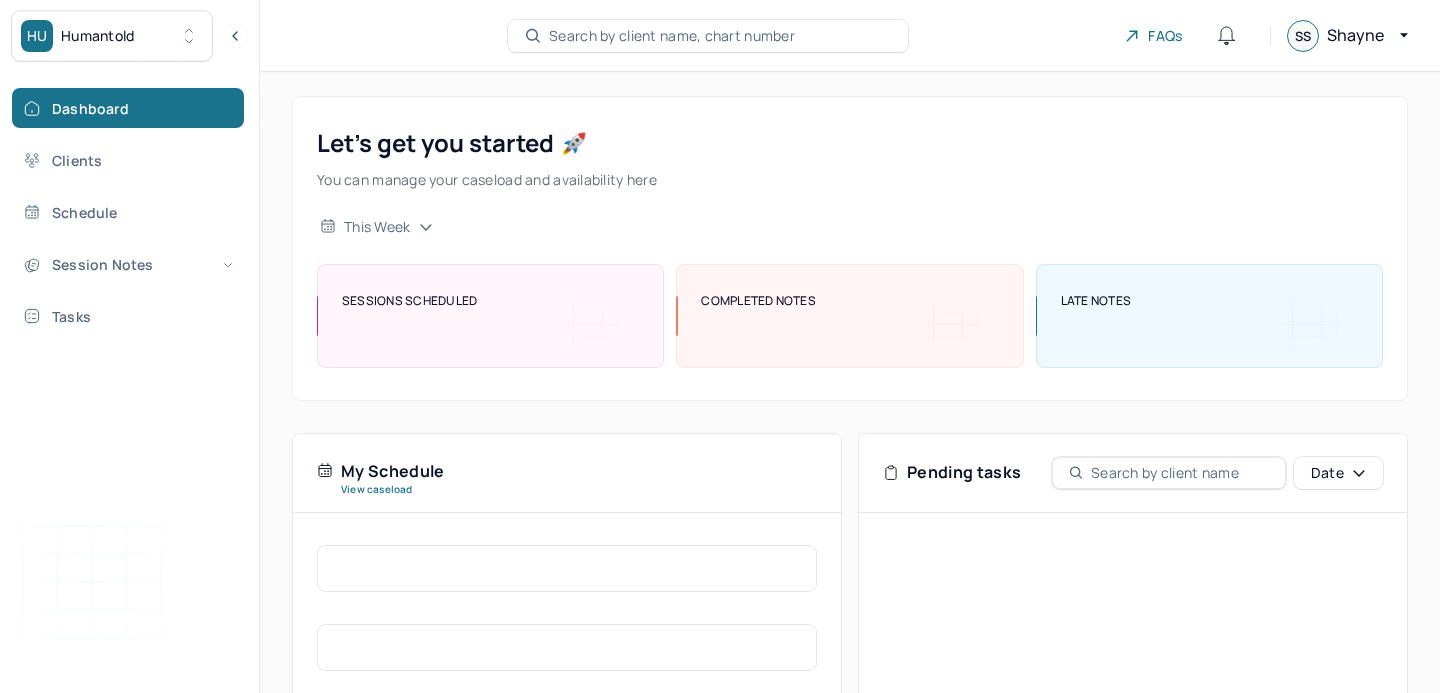 scroll, scrollTop: 0, scrollLeft: 0, axis: both 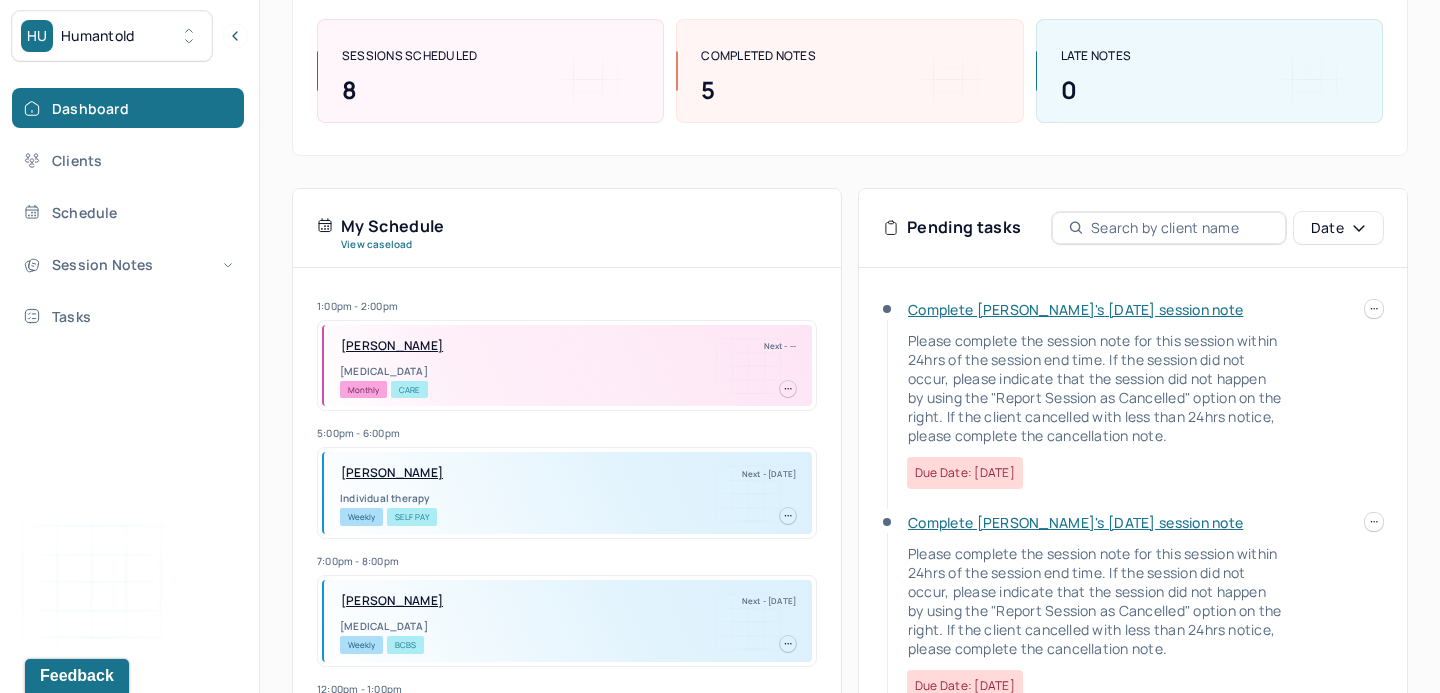 click at bounding box center [1374, 309] 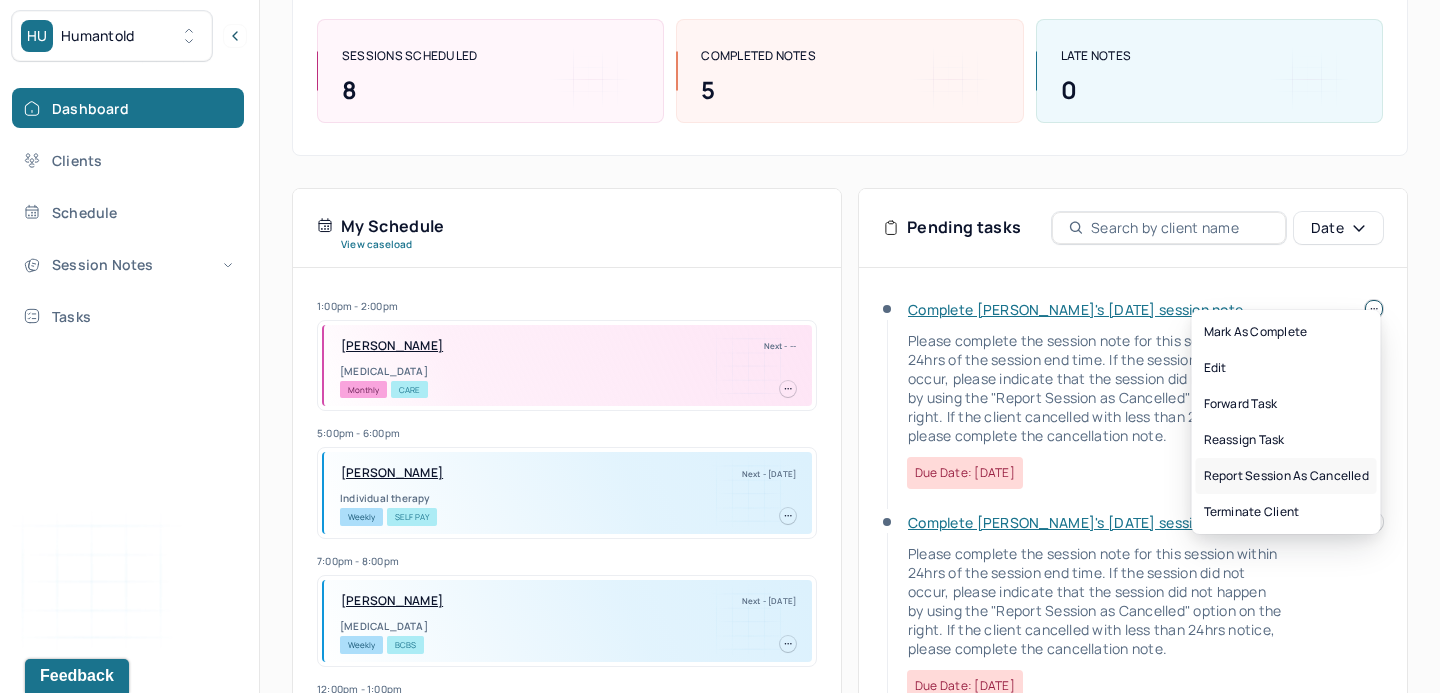 click on "Report session as cancelled" at bounding box center [1286, 476] 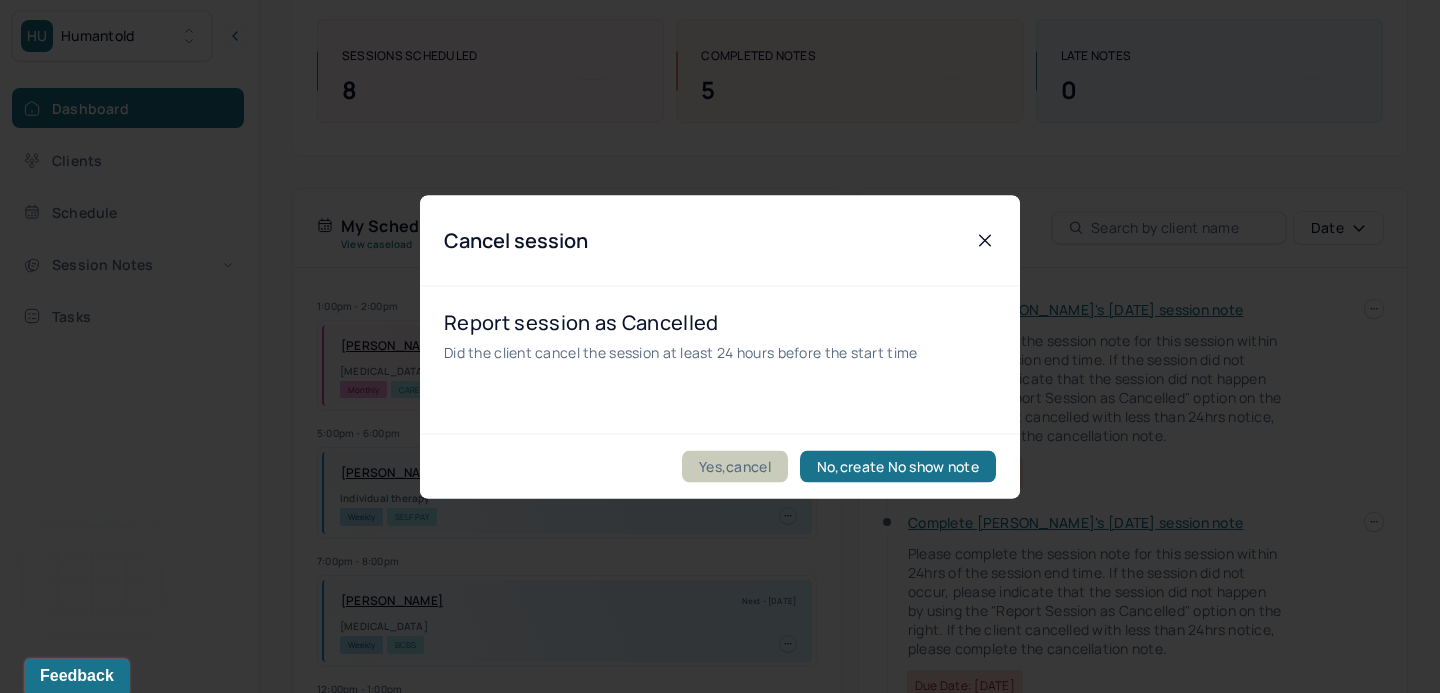 click on "Yes,cancel" at bounding box center (735, 466) 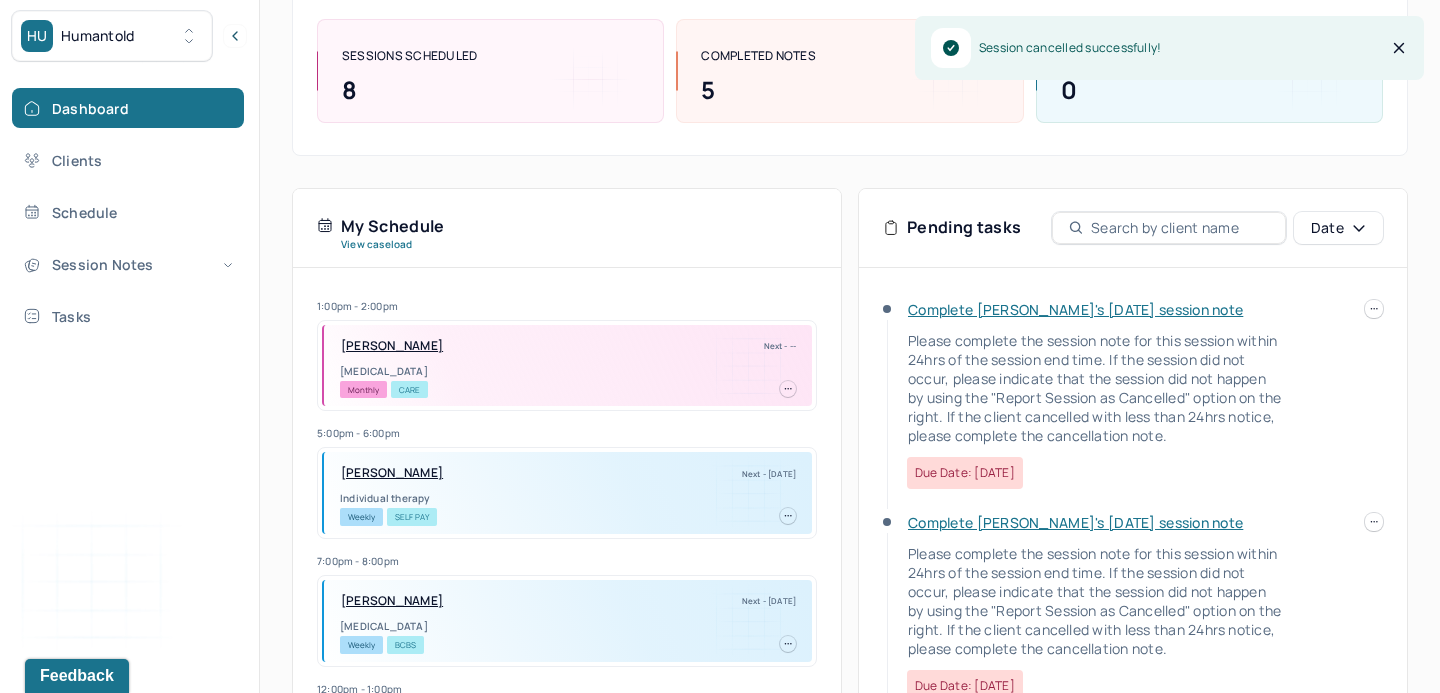 click at bounding box center [1374, 309] 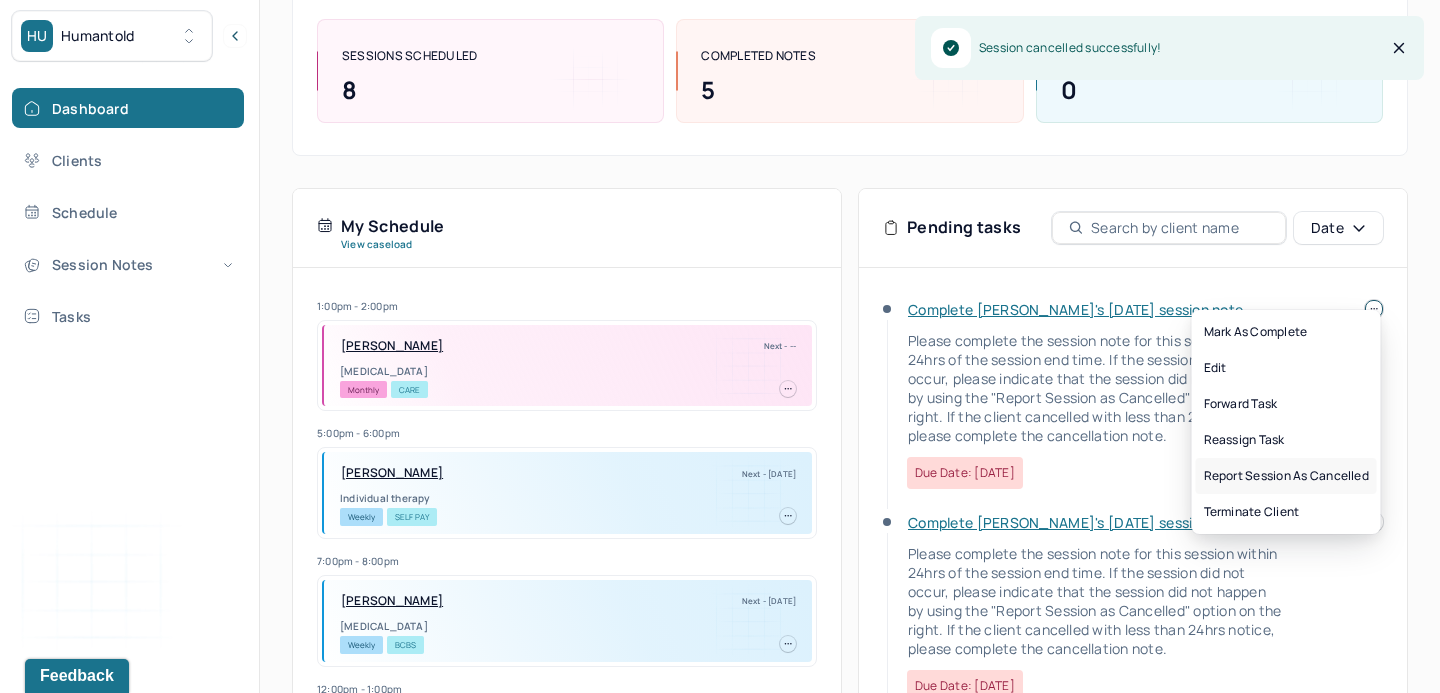 click on "Report session as cancelled" at bounding box center [1286, 476] 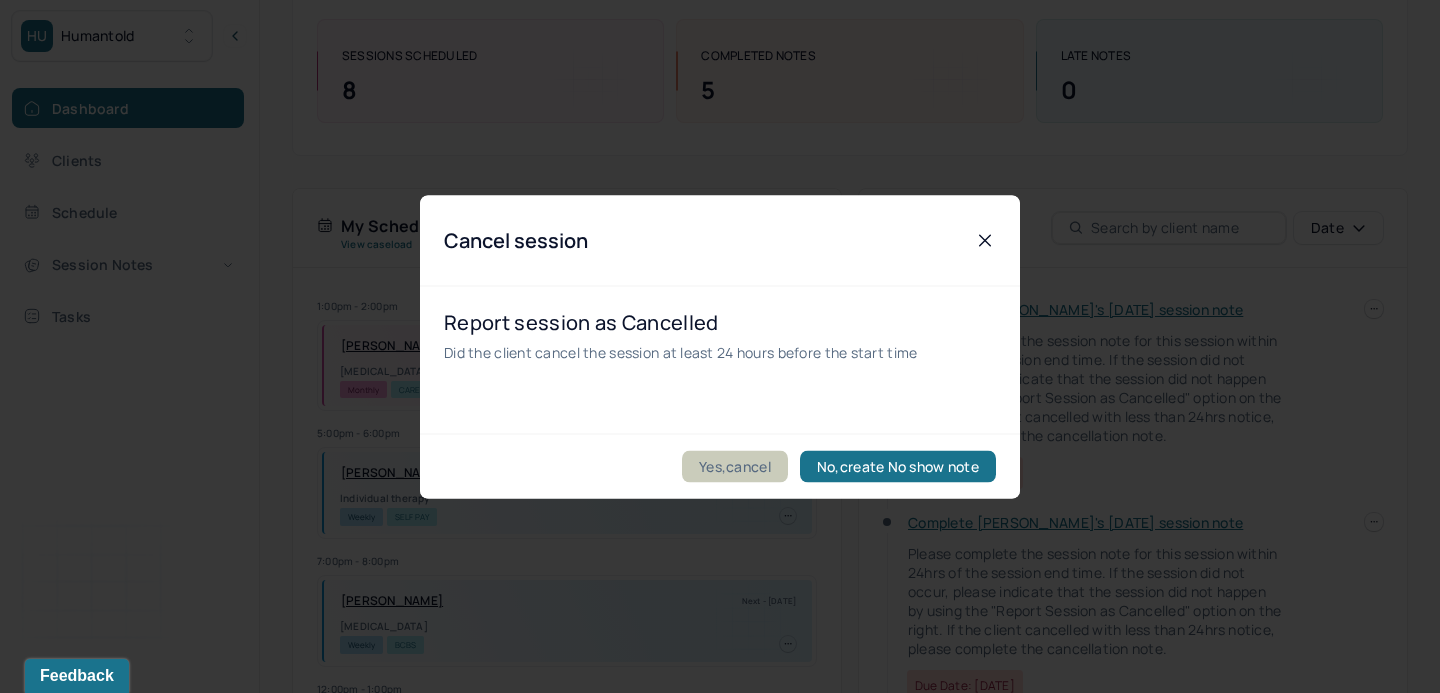 click on "Yes,cancel" at bounding box center (735, 466) 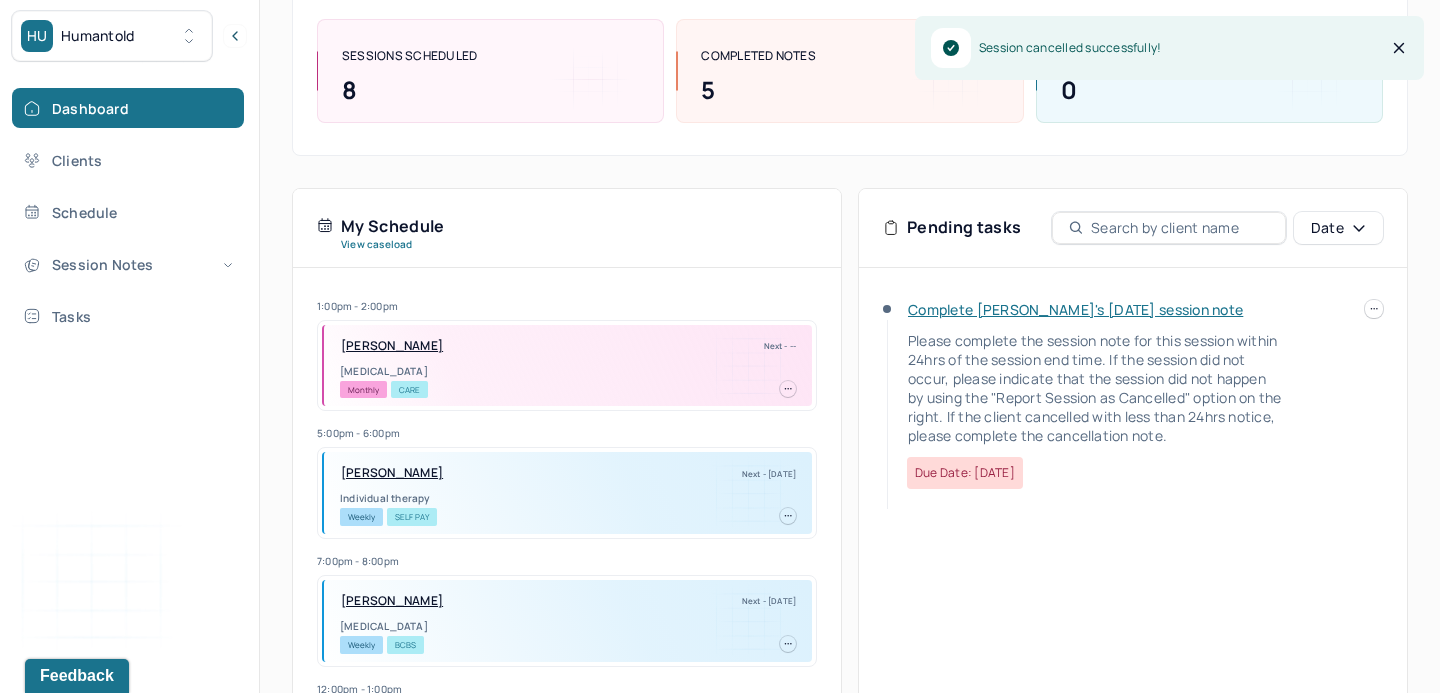 click at bounding box center (1374, 309) 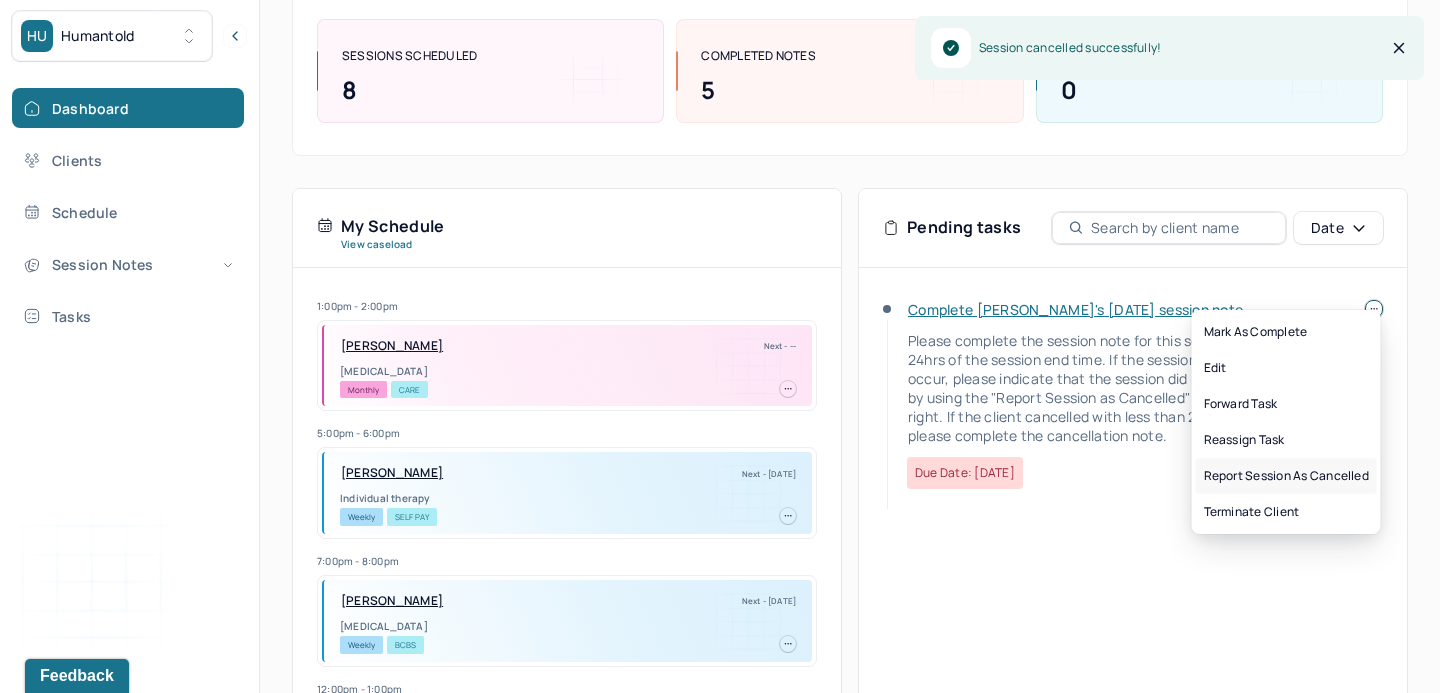 click on "Report session as cancelled" at bounding box center (1286, 476) 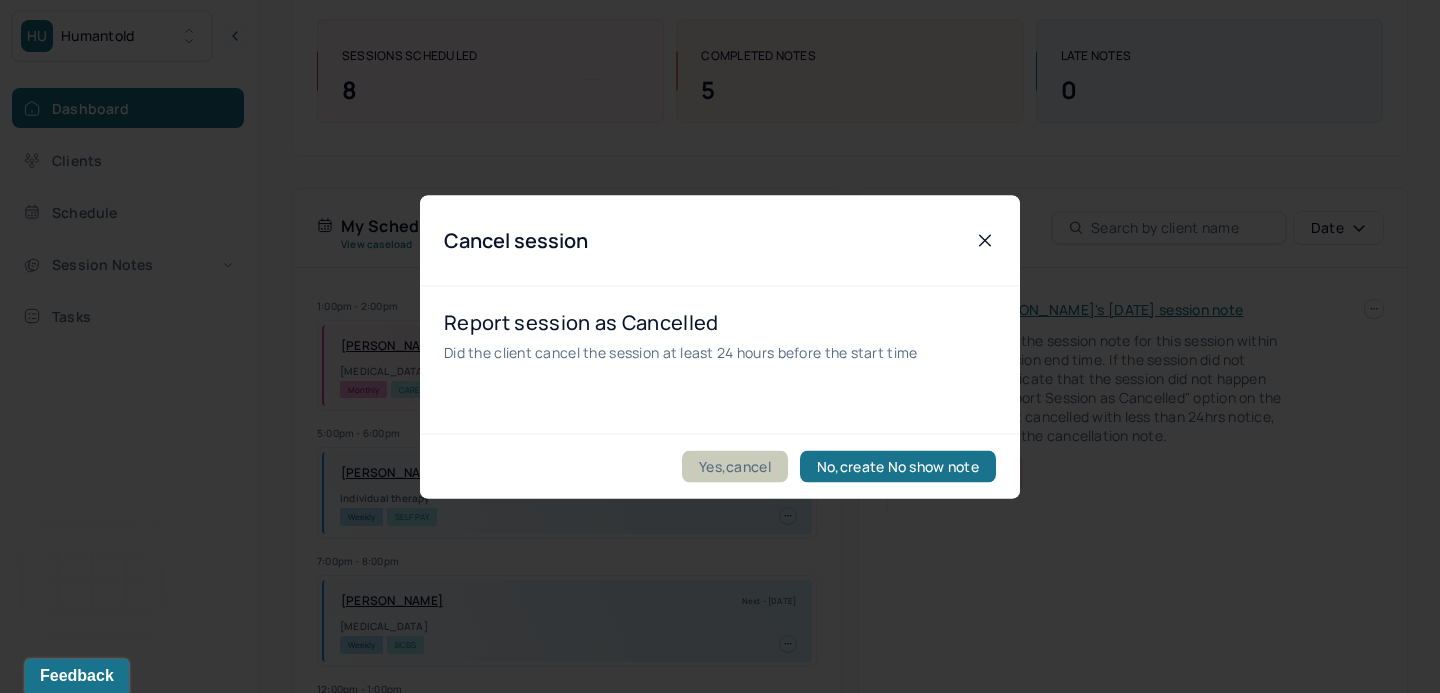 click on "Yes,cancel" at bounding box center [735, 466] 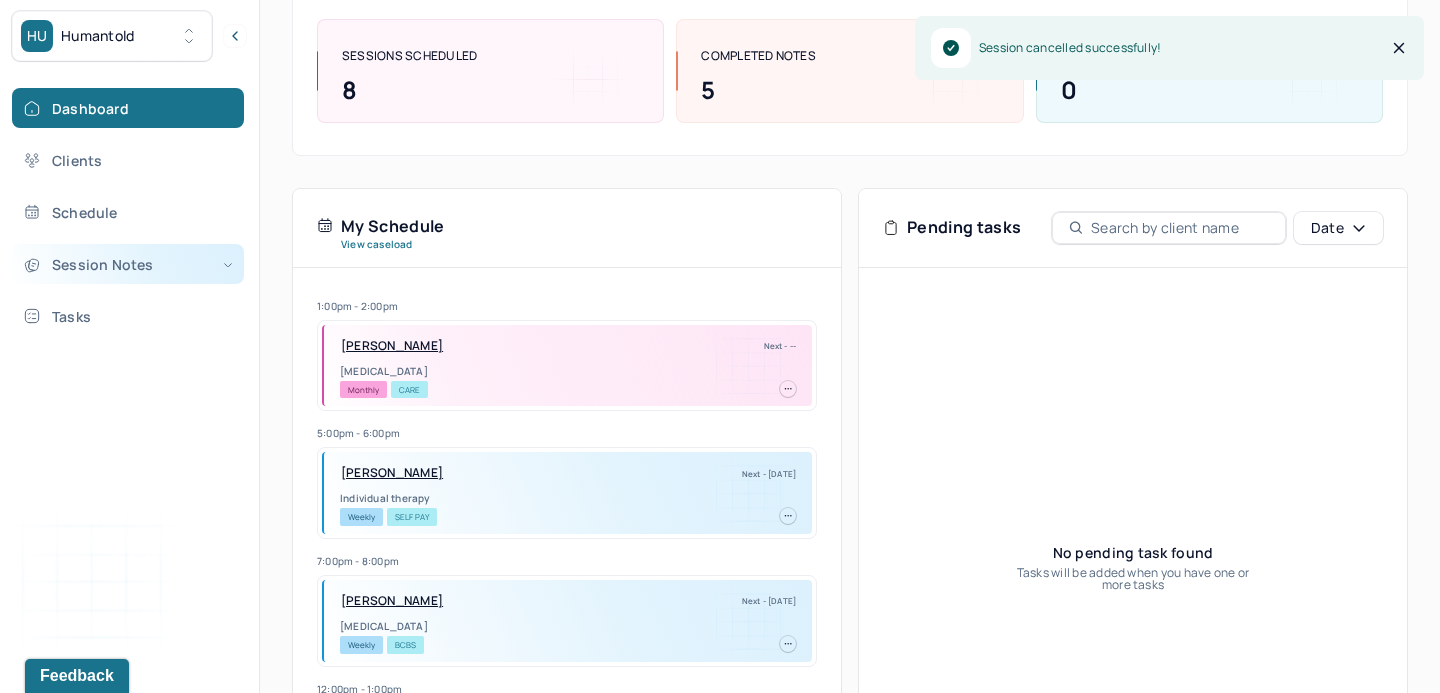 click on "Session Notes" at bounding box center (128, 264) 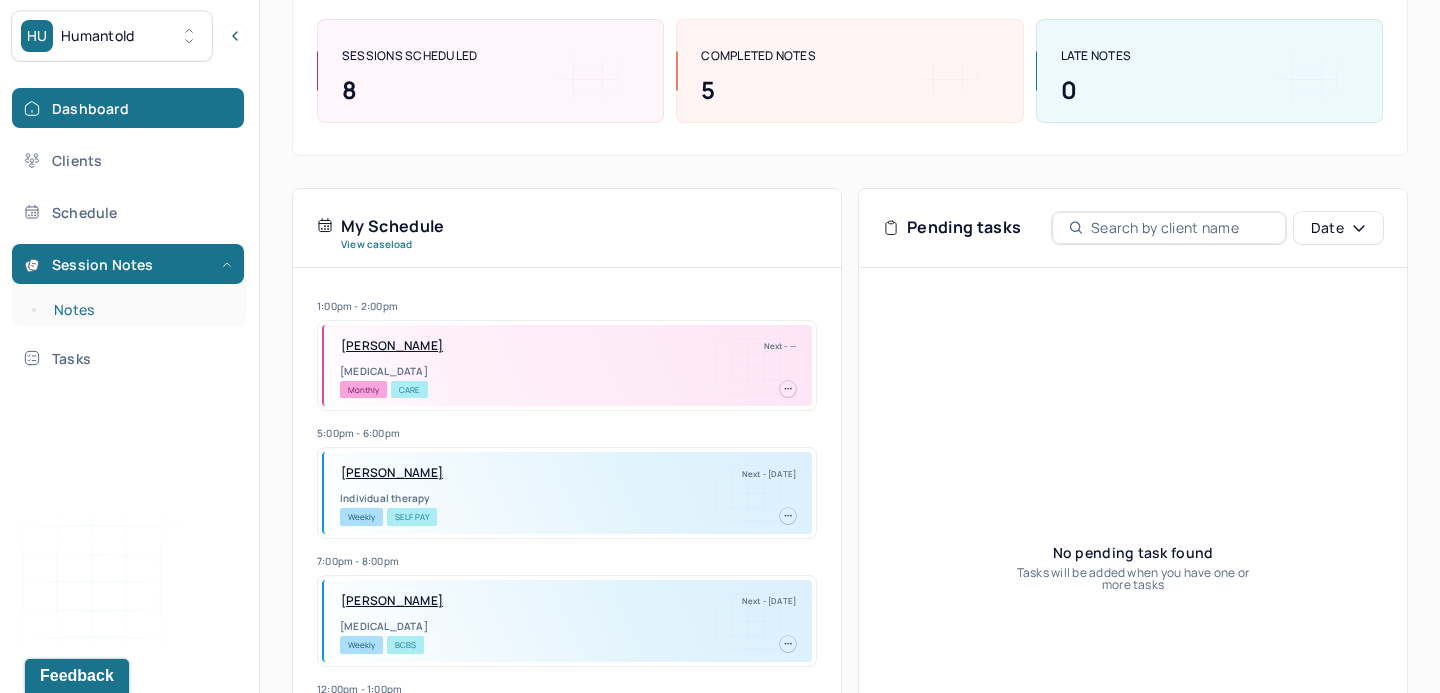 click on "Notes" at bounding box center [139, 310] 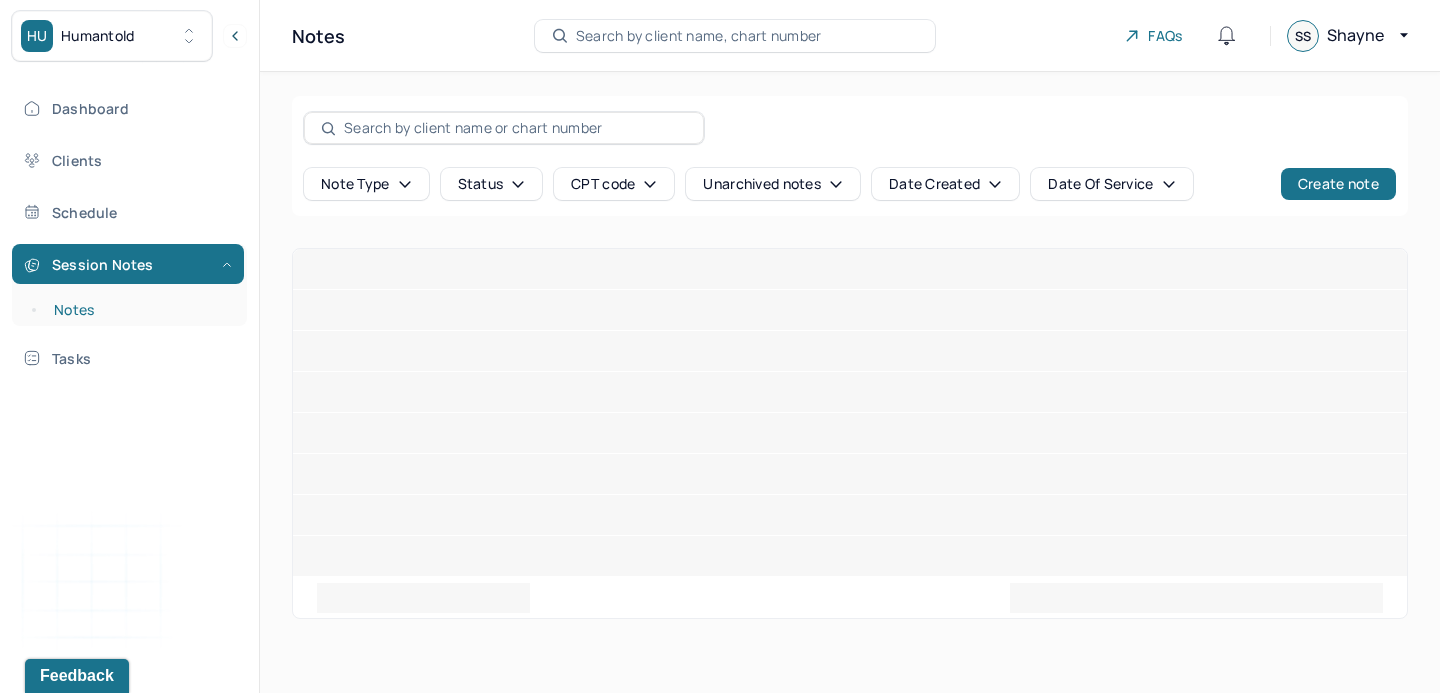 scroll, scrollTop: 0, scrollLeft: 0, axis: both 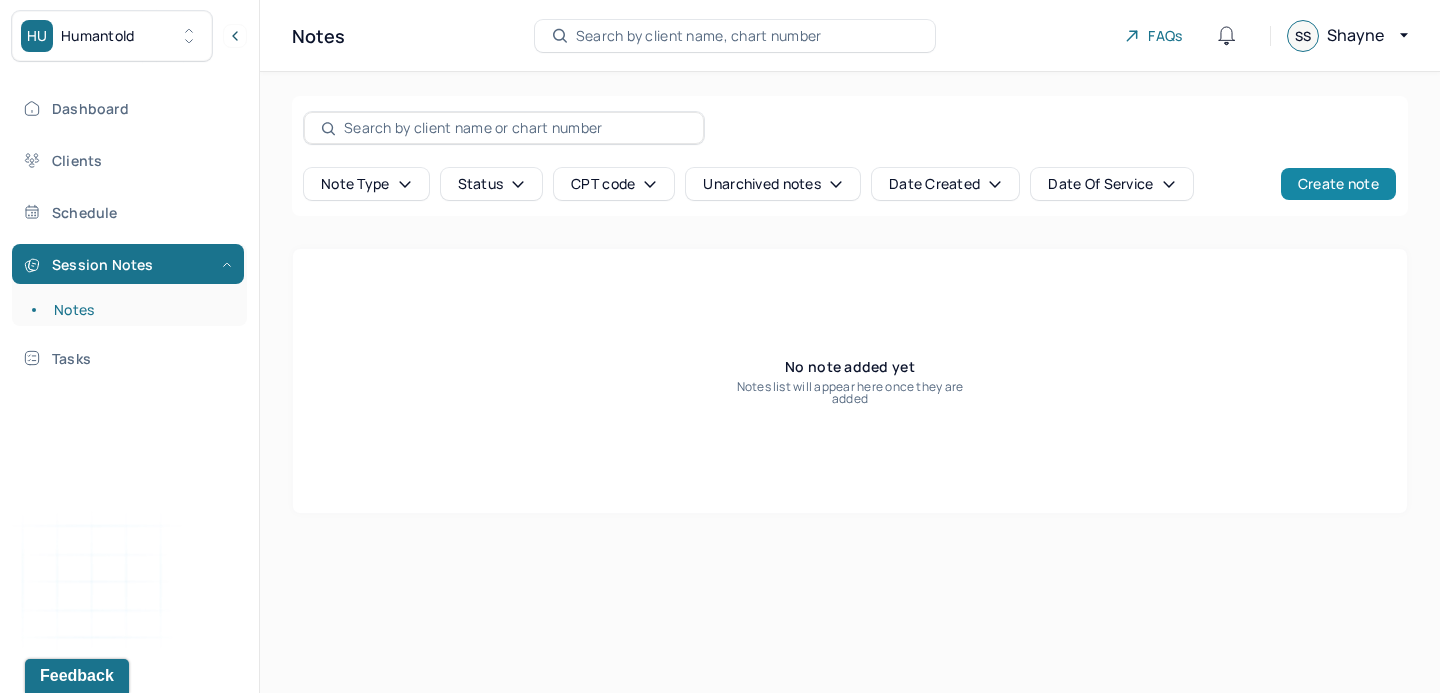 click on "Create note" at bounding box center (1338, 184) 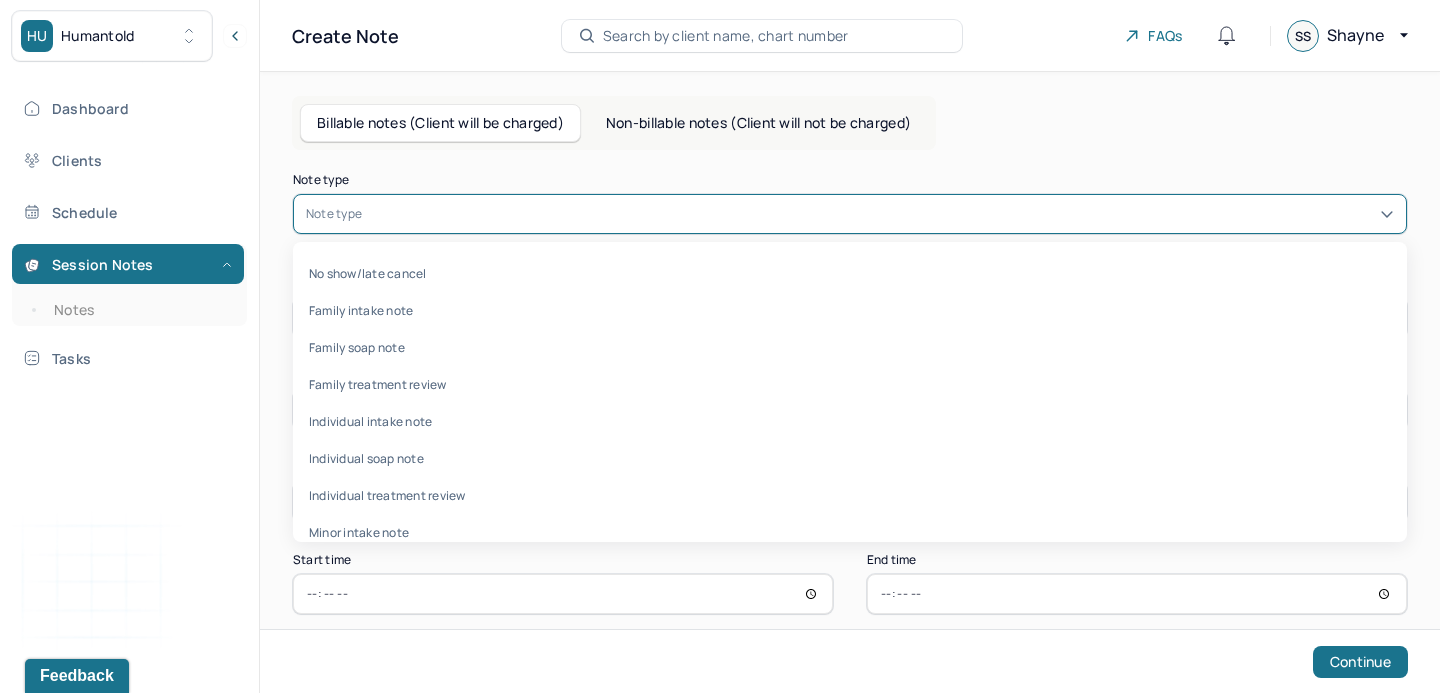 click on "Note type" at bounding box center [850, 214] 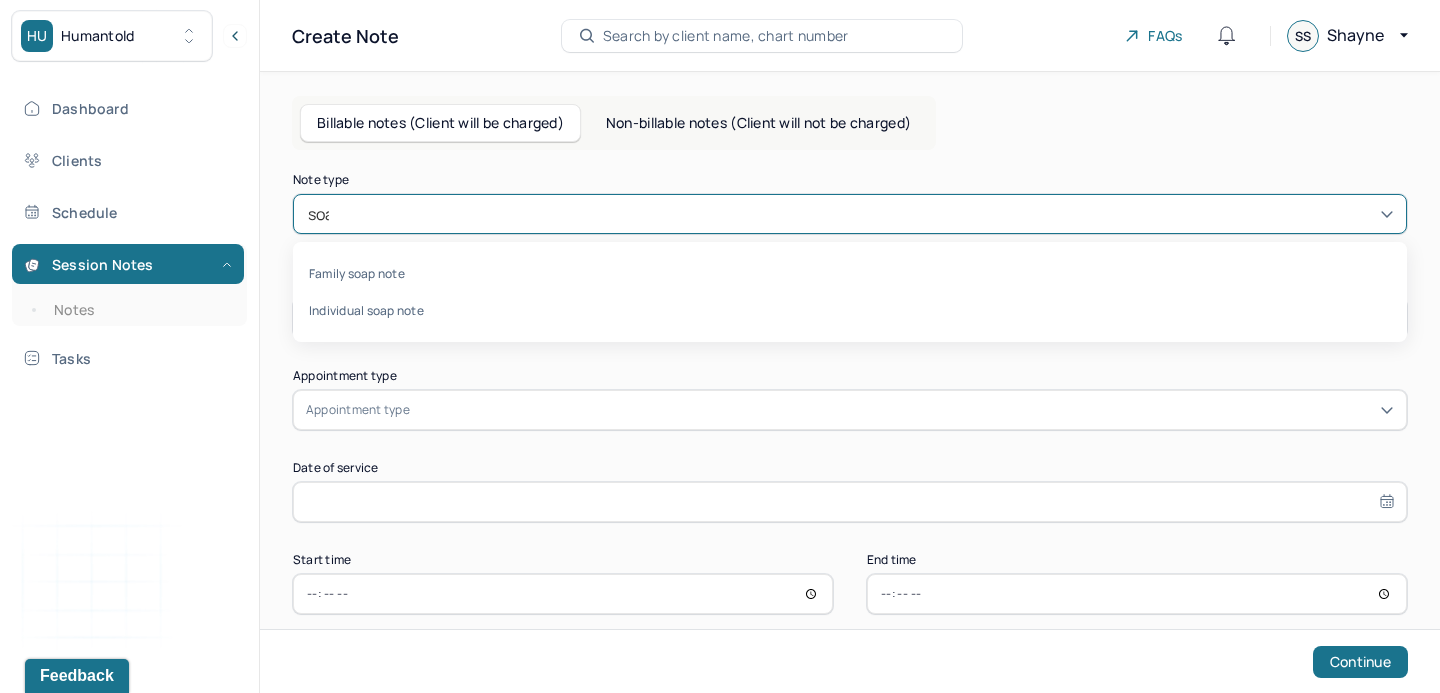 type on "soap" 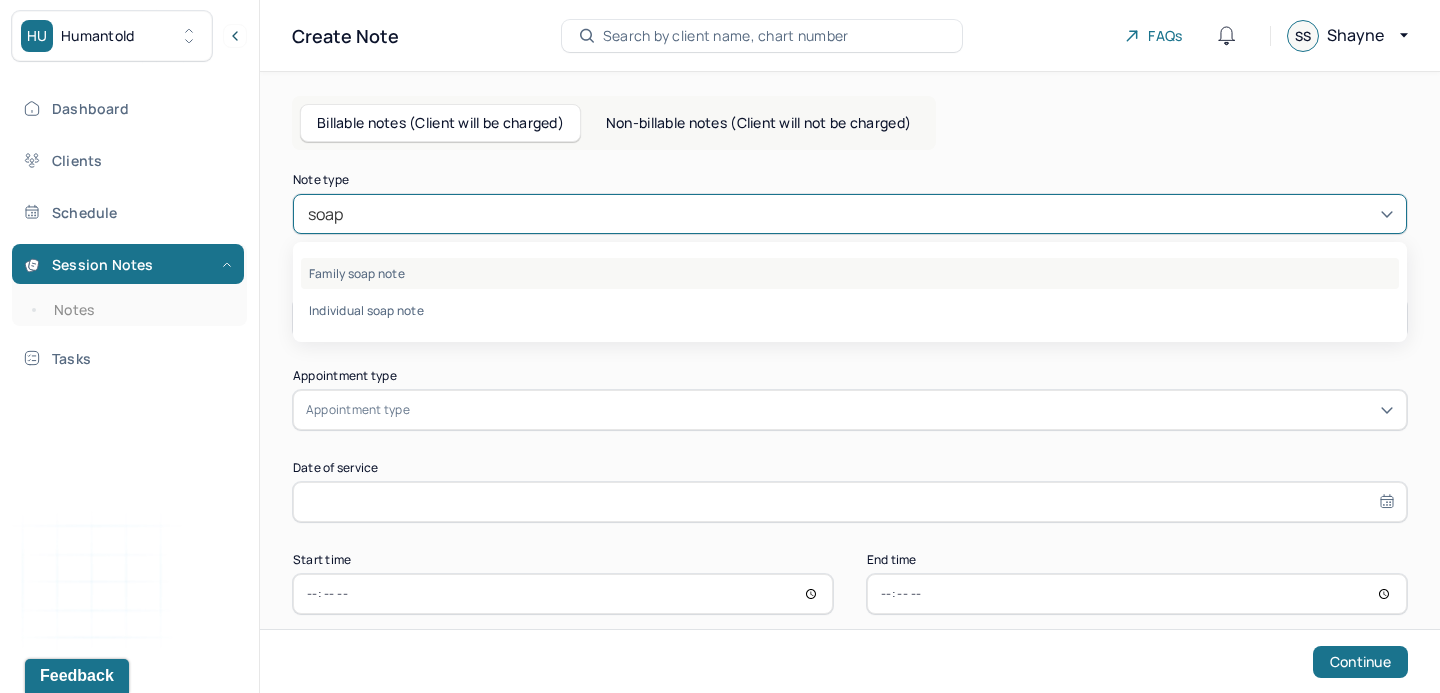 click on "Family soap note" at bounding box center [850, 273] 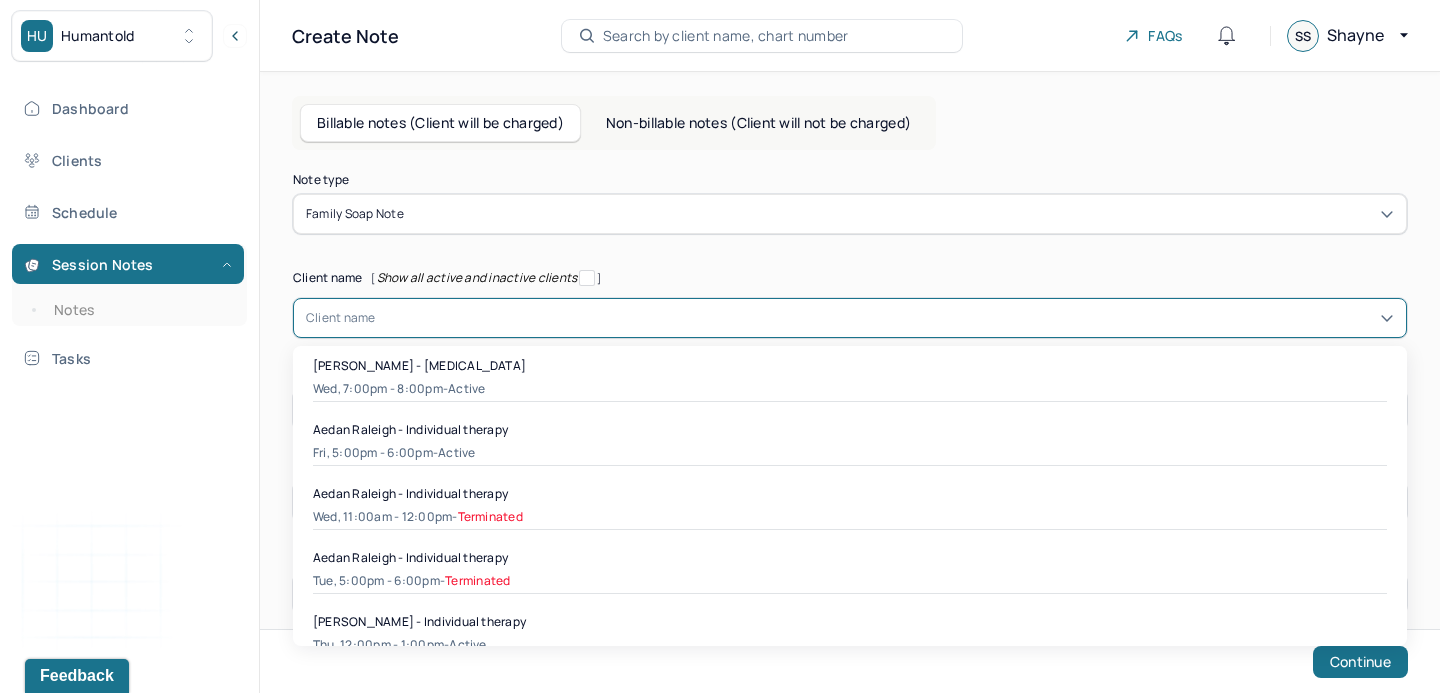 click at bounding box center [885, 318] 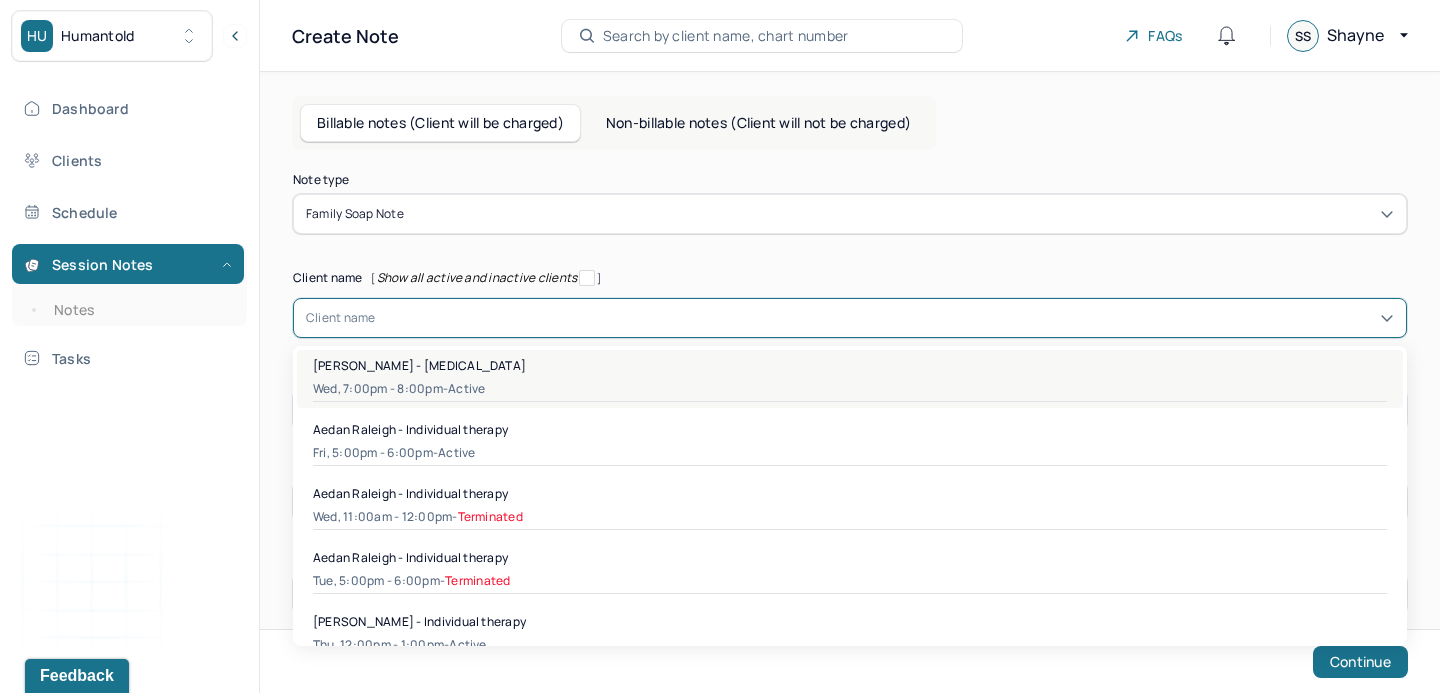 click on "Wed, 7:00pm - 8:00pm  -  active" at bounding box center [850, 389] 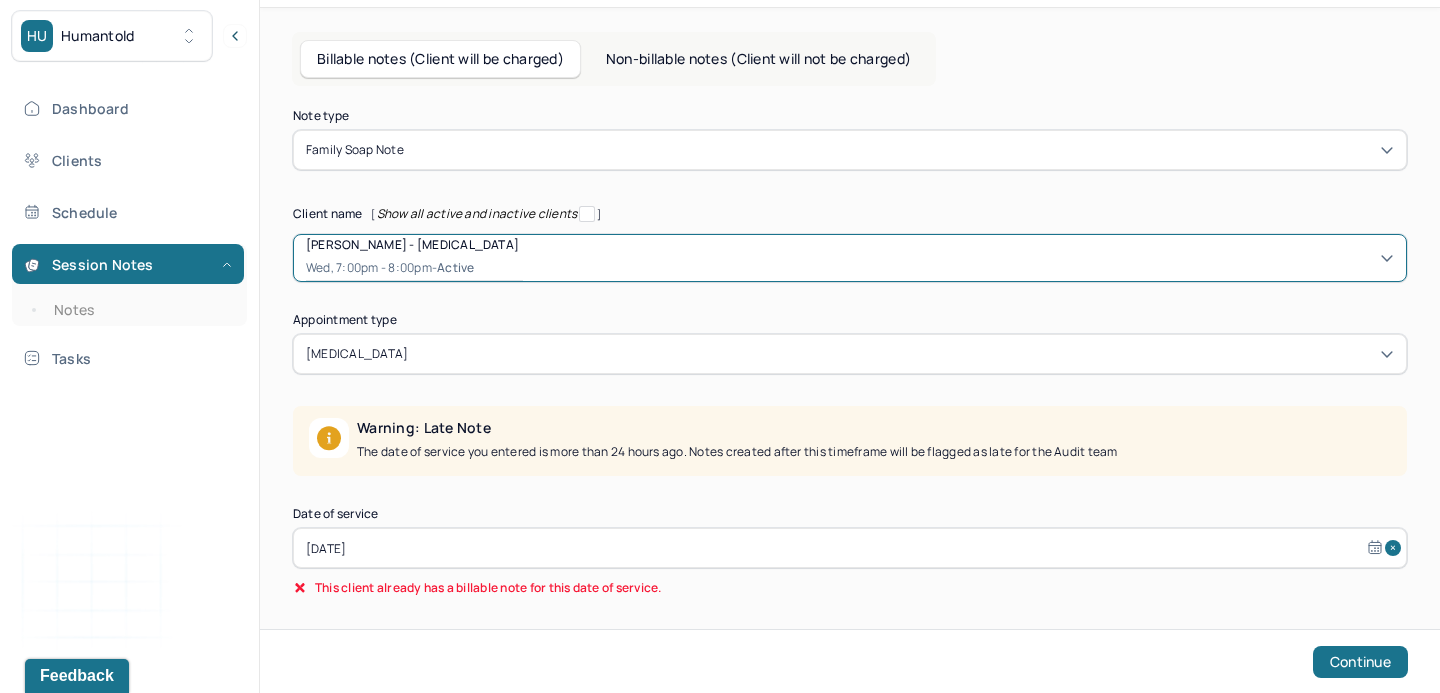 scroll, scrollTop: 168, scrollLeft: 0, axis: vertical 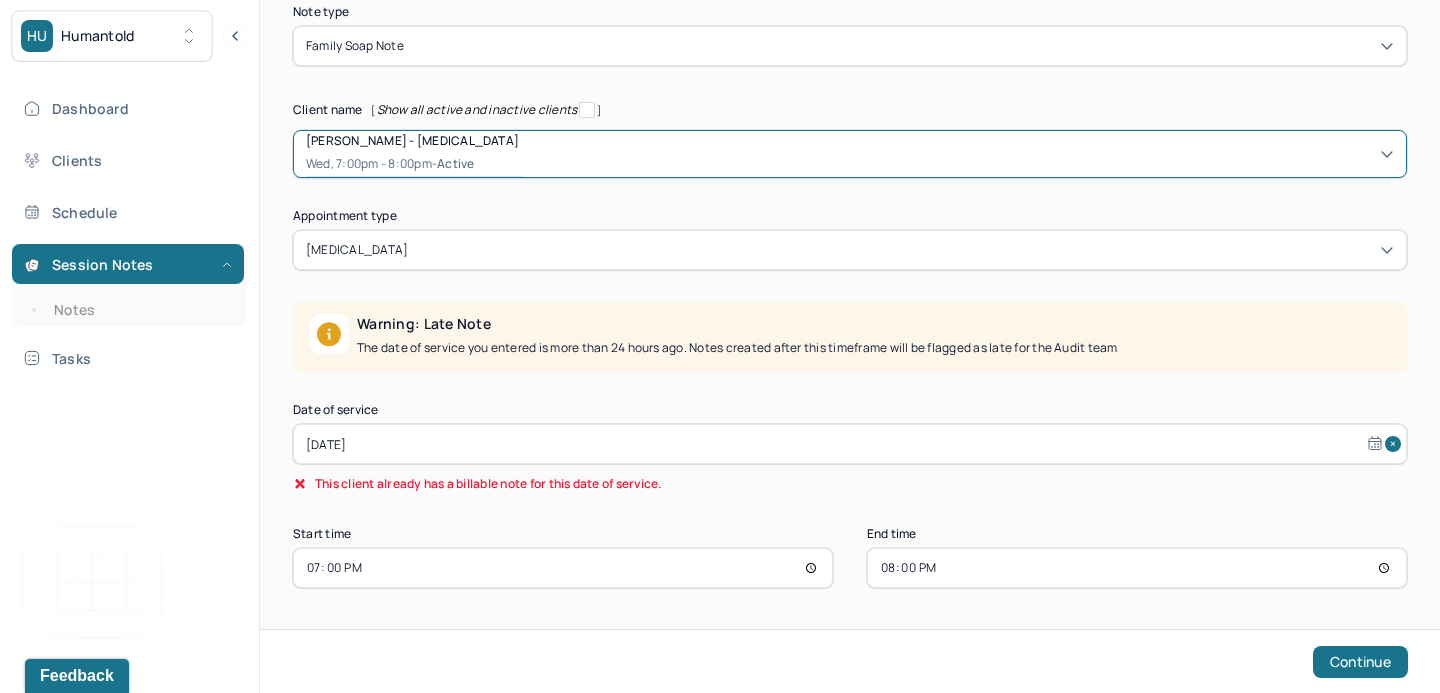 select on "5" 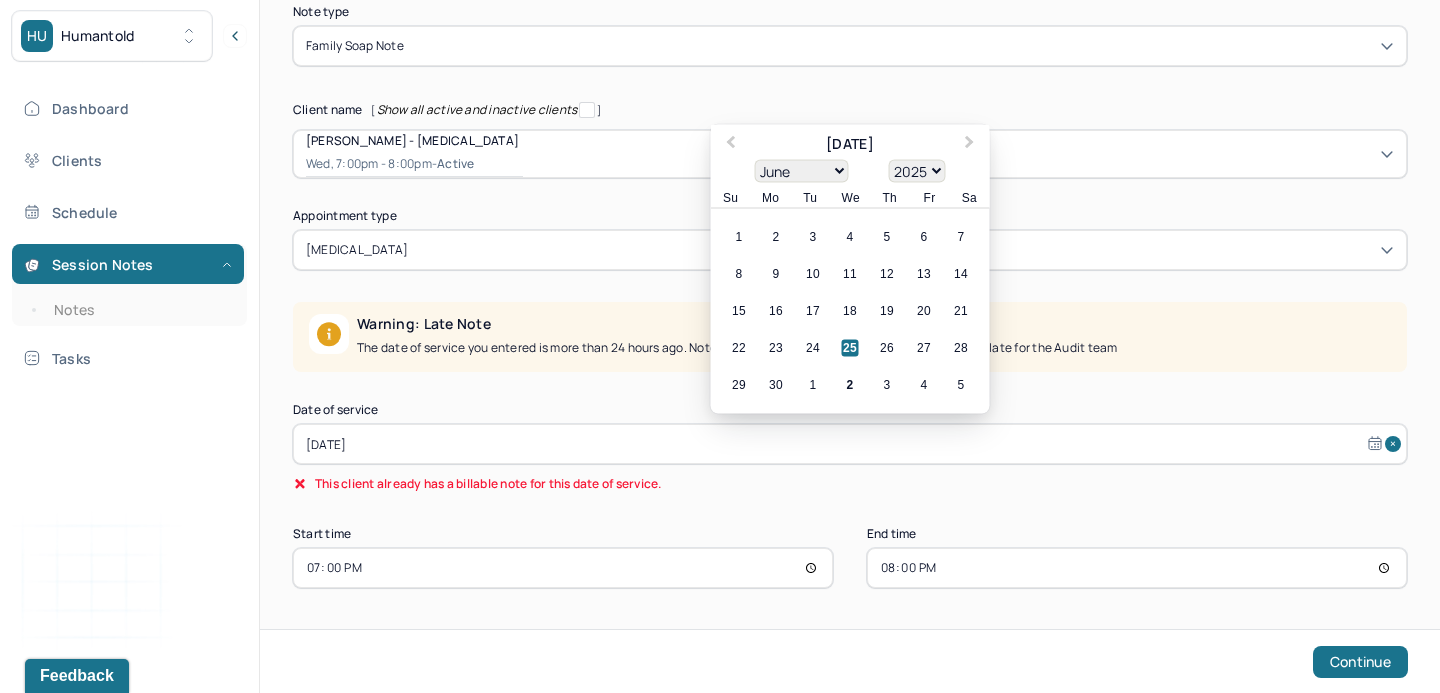 click on "[DATE]" at bounding box center [850, 444] 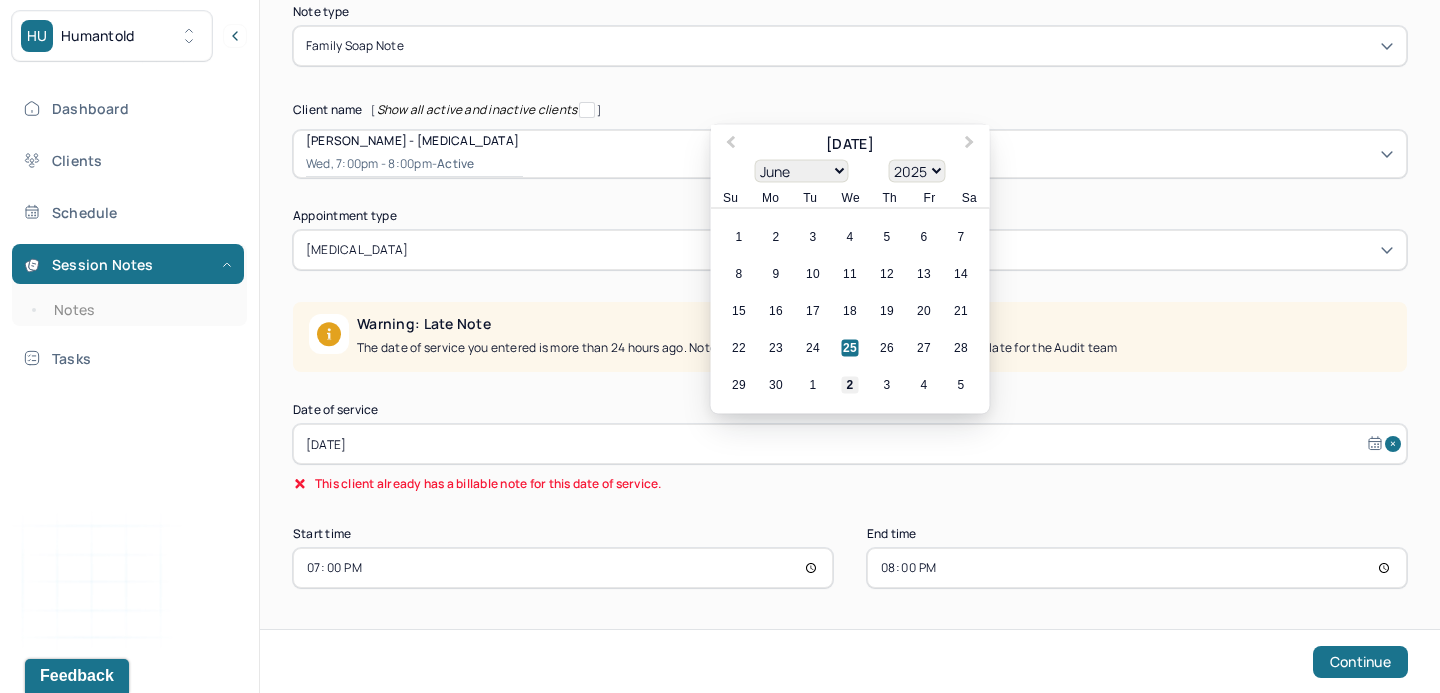 click on "2" at bounding box center [850, 385] 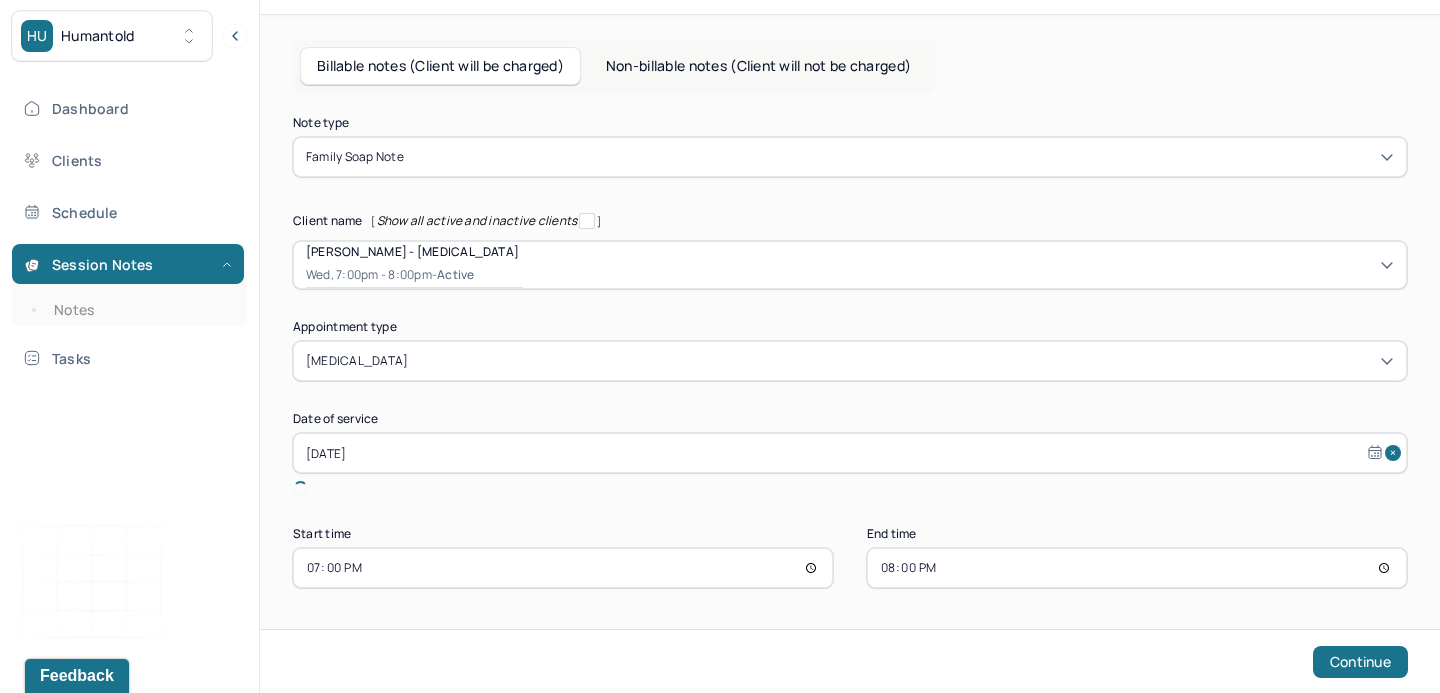 scroll, scrollTop: 34, scrollLeft: 0, axis: vertical 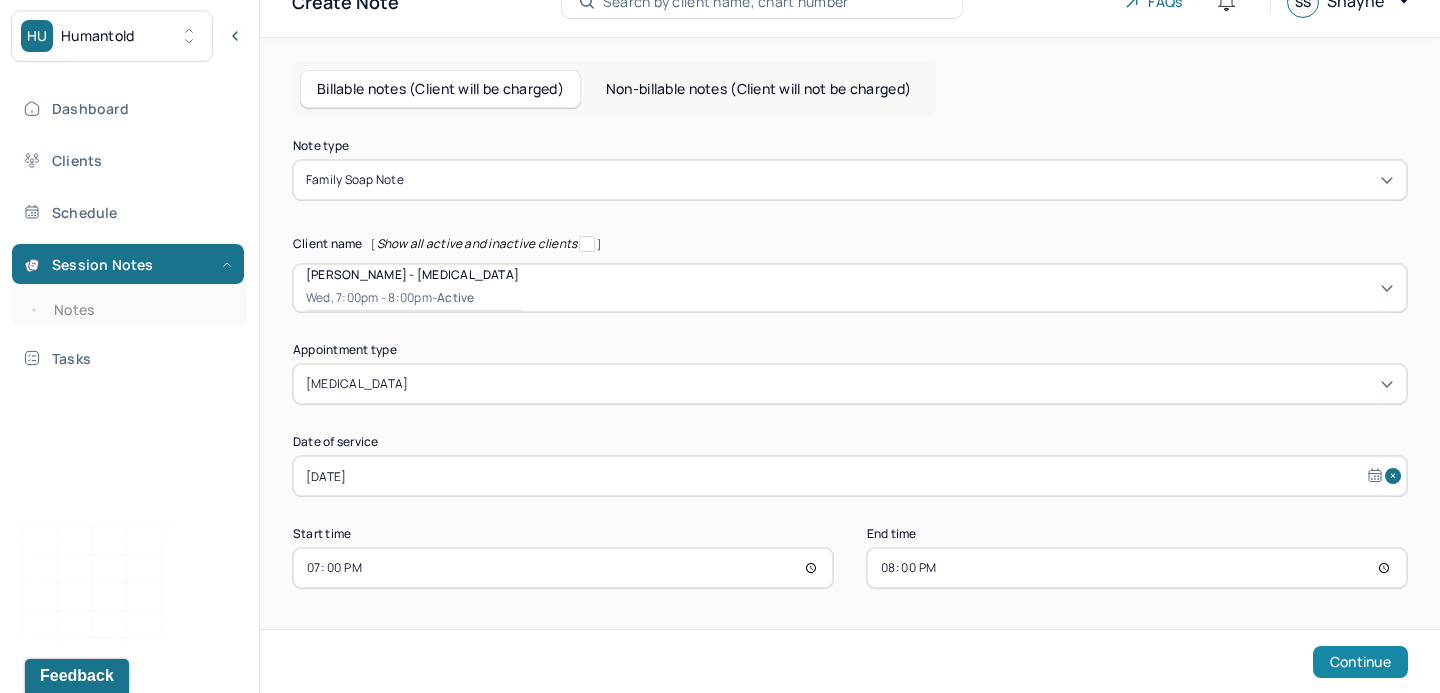 click on "Continue" at bounding box center (1360, 662) 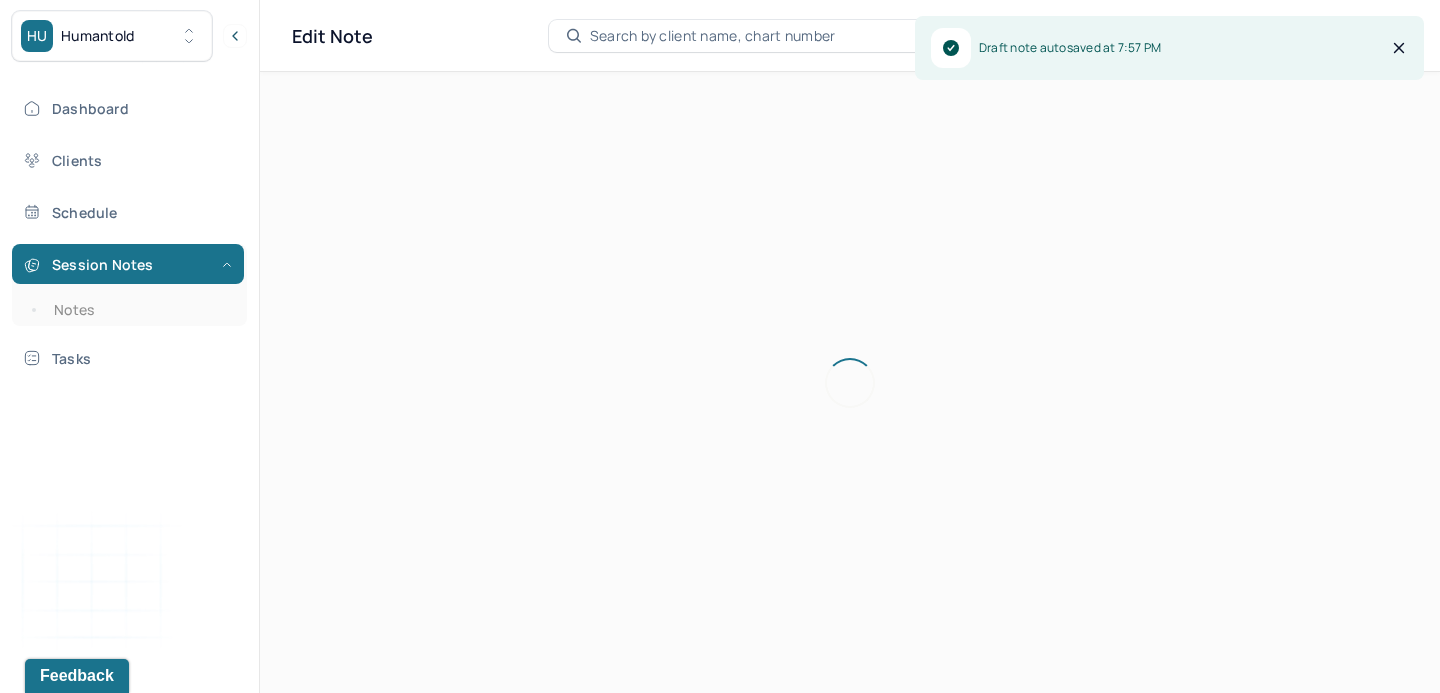 scroll, scrollTop: 0, scrollLeft: 0, axis: both 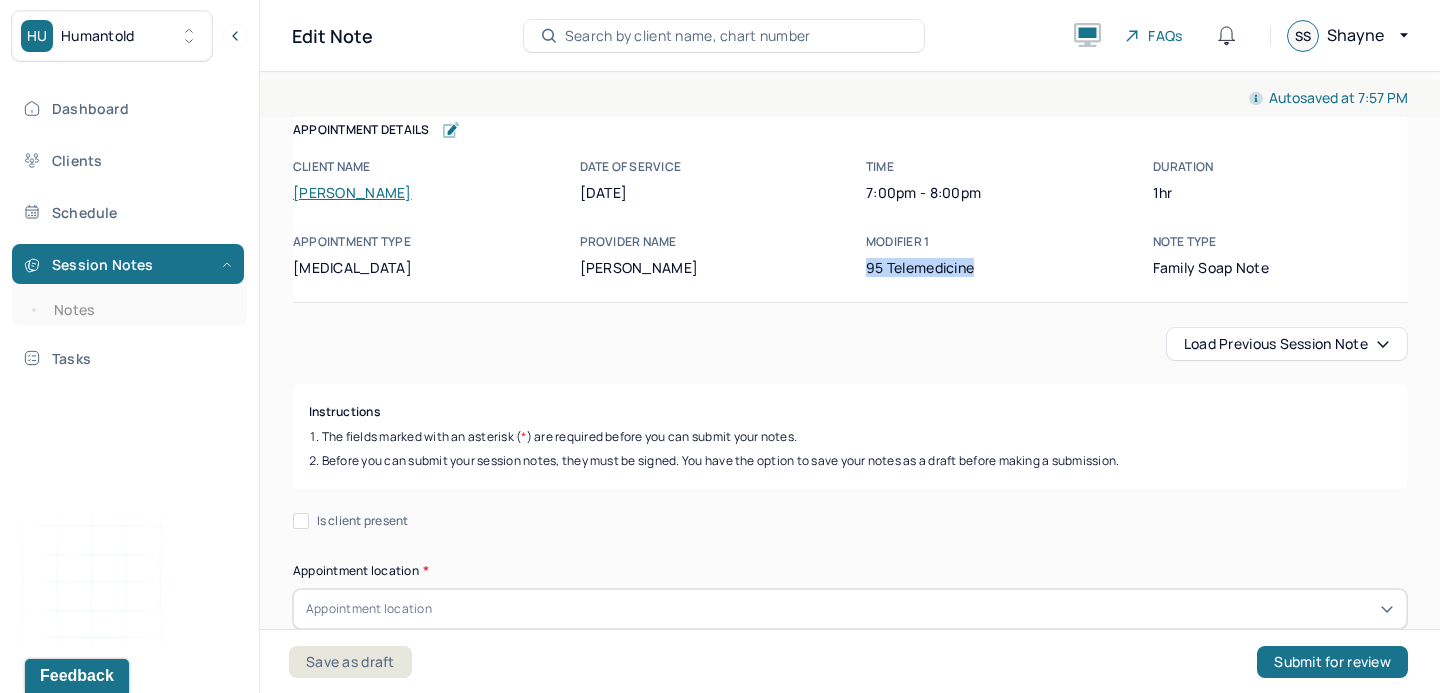 drag, startPoint x: 865, startPoint y: 271, endPoint x: 991, endPoint y: 273, distance: 126.01587 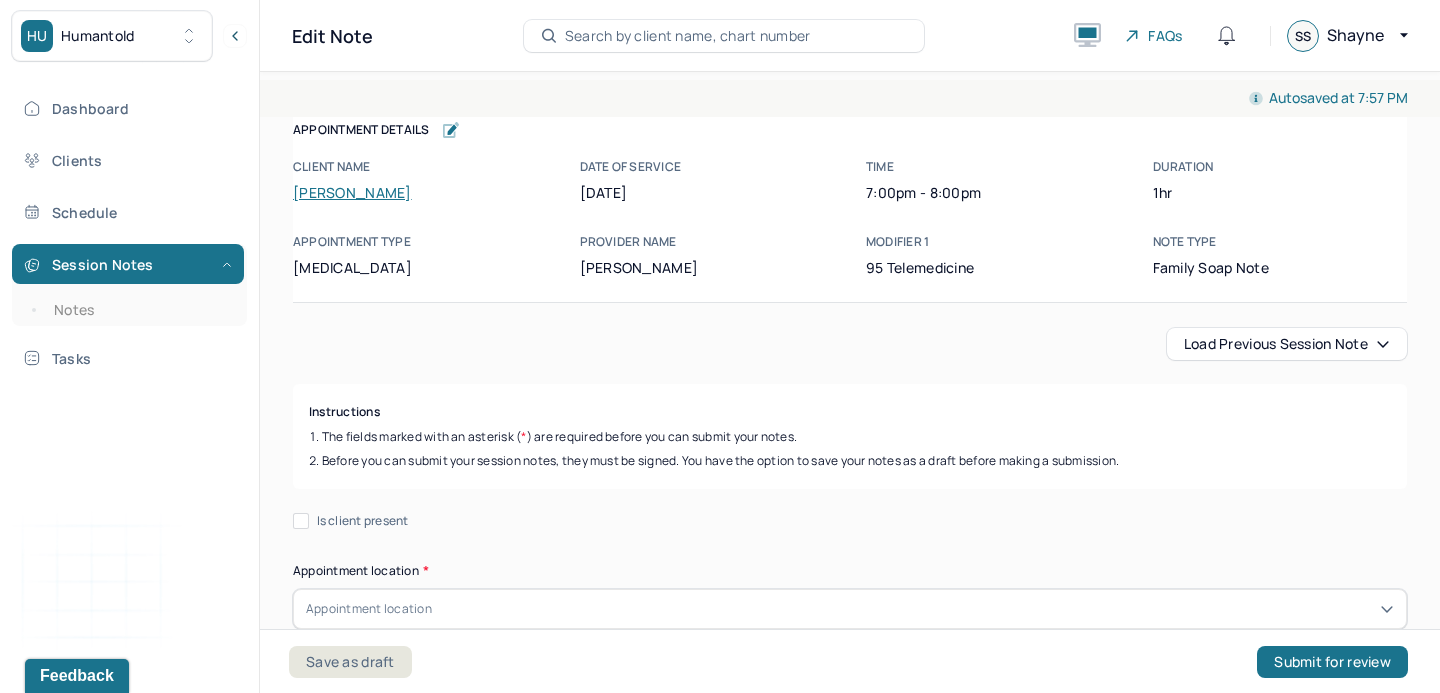 click on "95 Telemedicine" at bounding box center (993, 267) 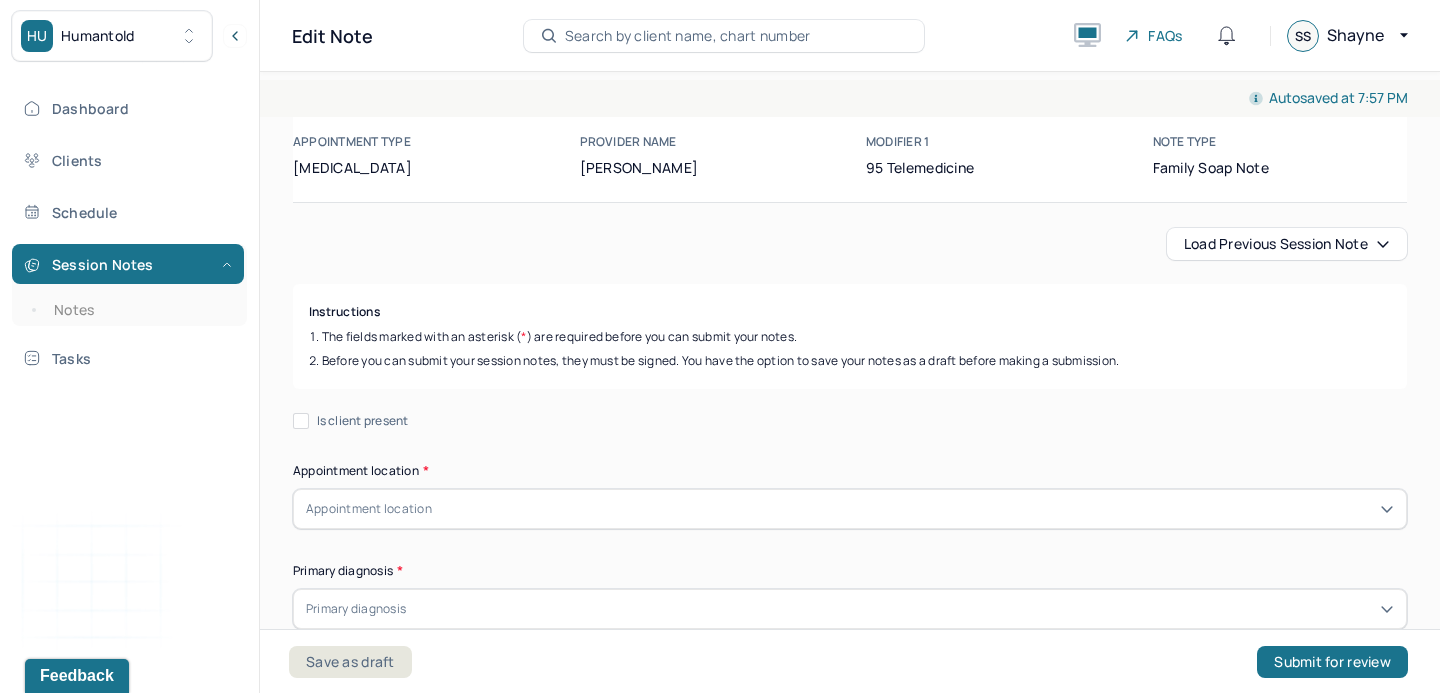 scroll, scrollTop: 128, scrollLeft: 0, axis: vertical 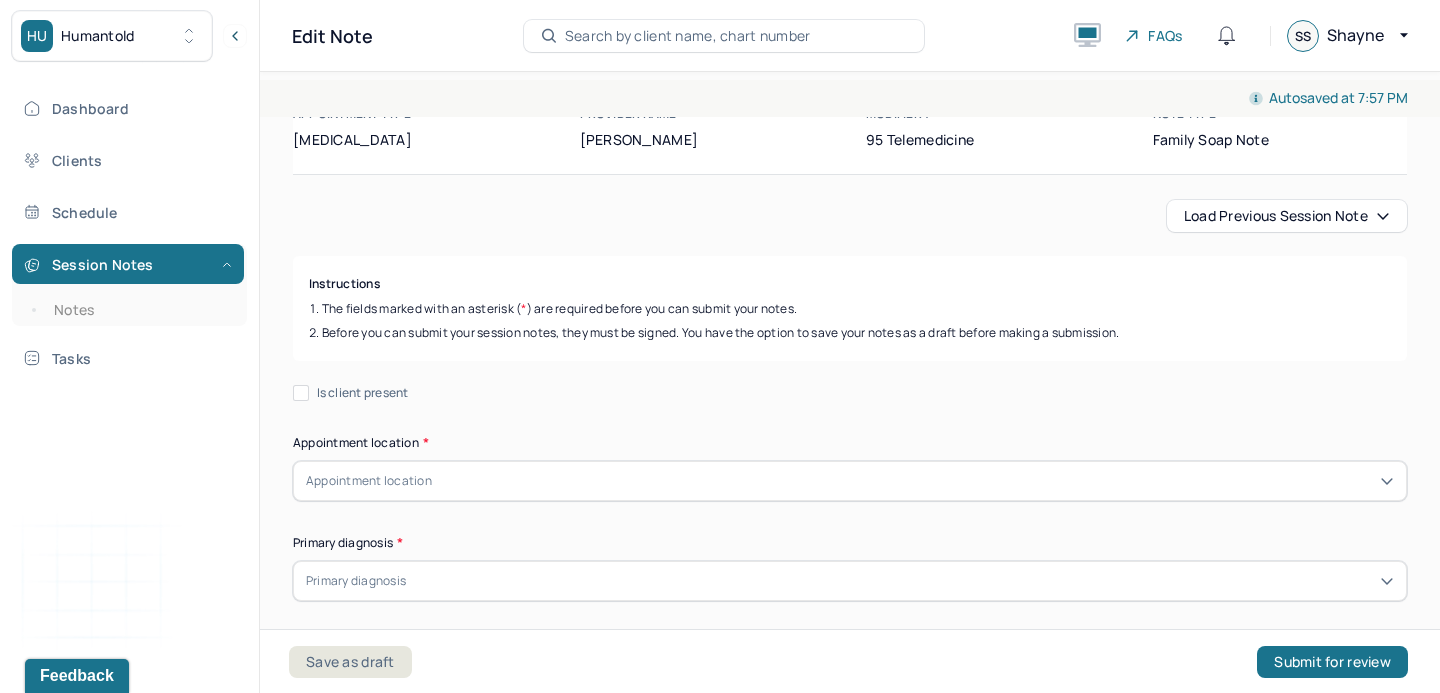 click on "Load previous session note" at bounding box center (1287, 216) 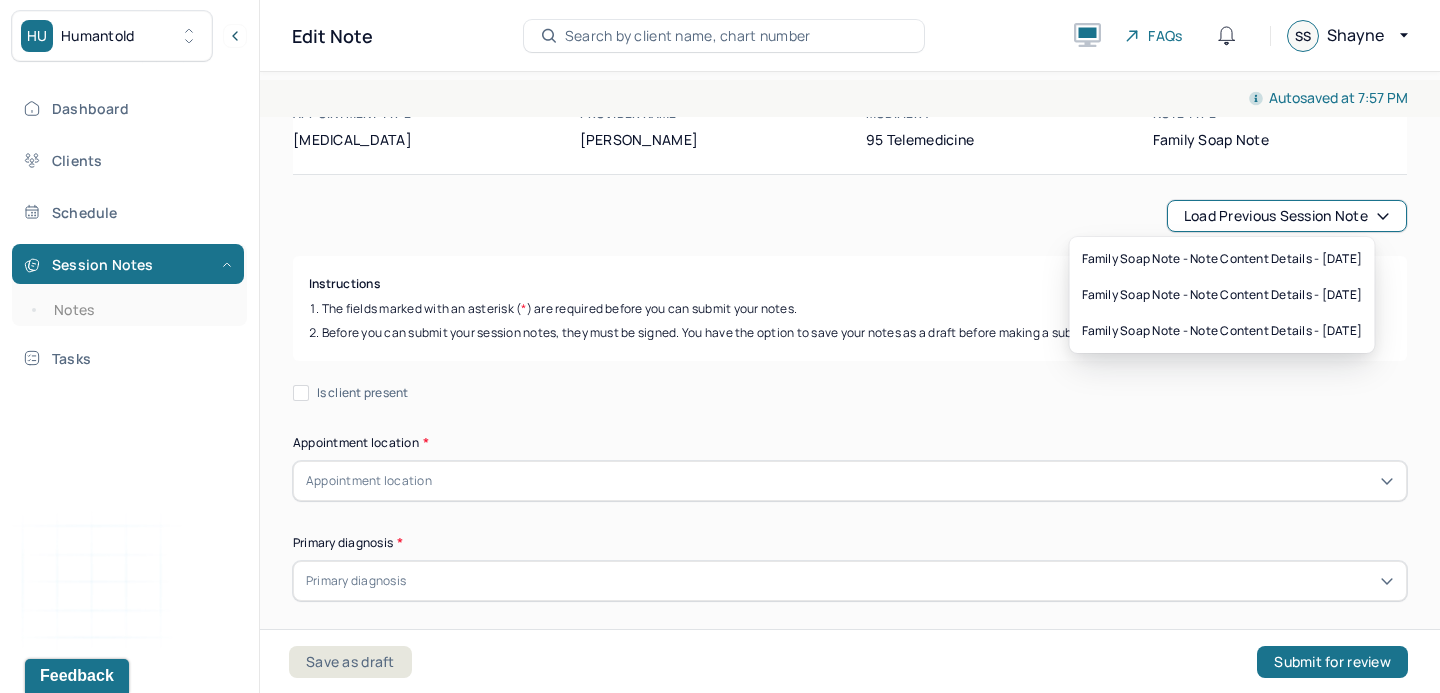 click on "Autosaved at 7:57 PM Appointment Details     Client name [PERSON_NAME] Date of service [DATE] Time 7:00pm - 8:00pm Duration 1hr Appointment type [MEDICAL_DATA] Provider name [PERSON_NAME] Modifier 1 95 Telemedicine Note type Family soap note Appointment Details     Client name [PERSON_NAME] Date of service [DATE] Time 7:00pm - 8:00pm Duration 1hr Appointment type [MEDICAL_DATA] Provider name [PERSON_NAME] Modifier 1 95 Telemedicine Note type Family soap note   Load previous session note   Instructions The fields marked with an asterisk ( * ) are required before you can submit your notes. Before you can submit your session notes, they must be signed. You have the option to save your notes as a draft before making a submission. Is client present Appointment location * Appointment location Primary diagnosis * Primary diagnosis Secondary diagnosis (optional) Secondary diagnosis Tertiary diagnosis (optional) Tertiary diagnosis Emotional / Behavioural symptoms demonstrated * Causing * Causing * EDMR" at bounding box center [850, 2131] 